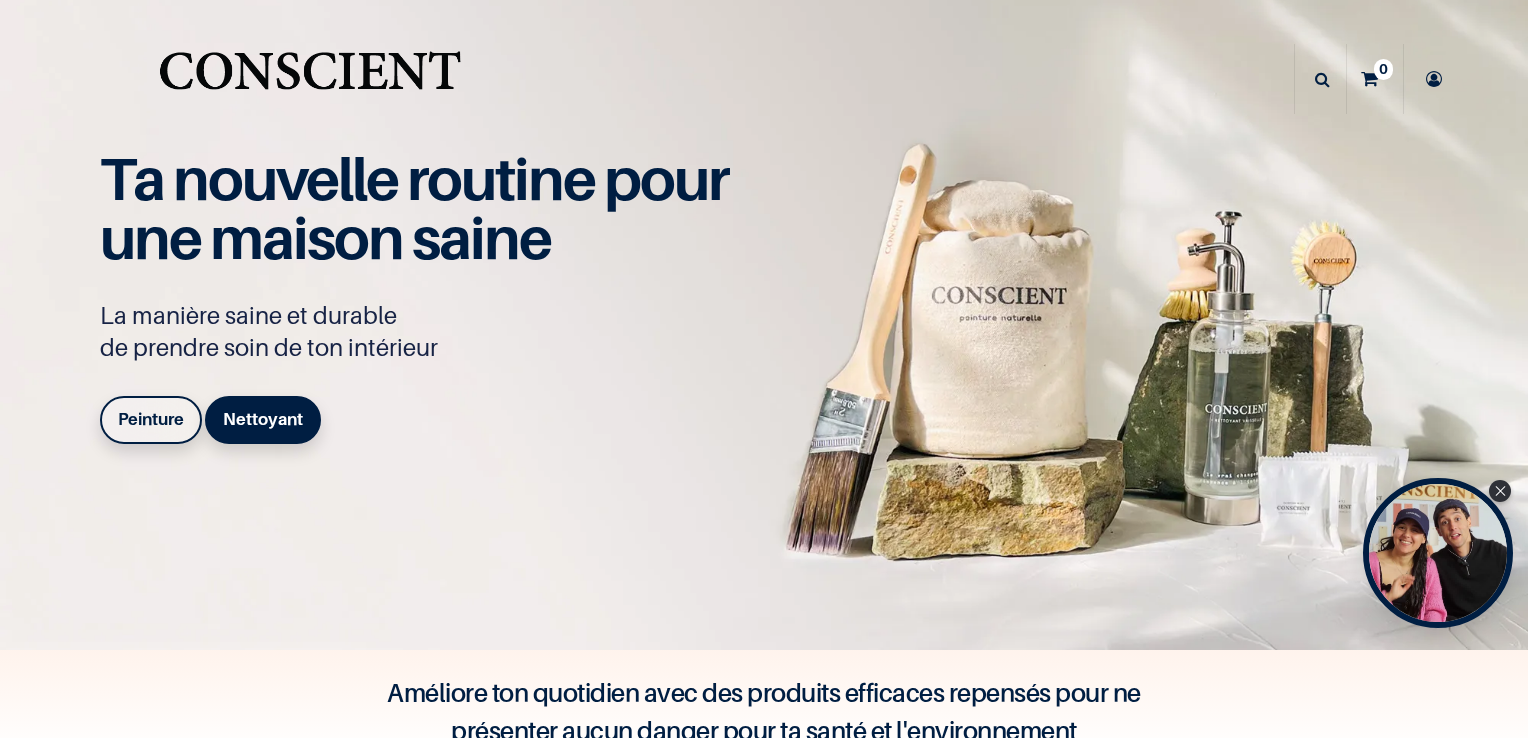 scroll, scrollTop: 0, scrollLeft: 0, axis: both 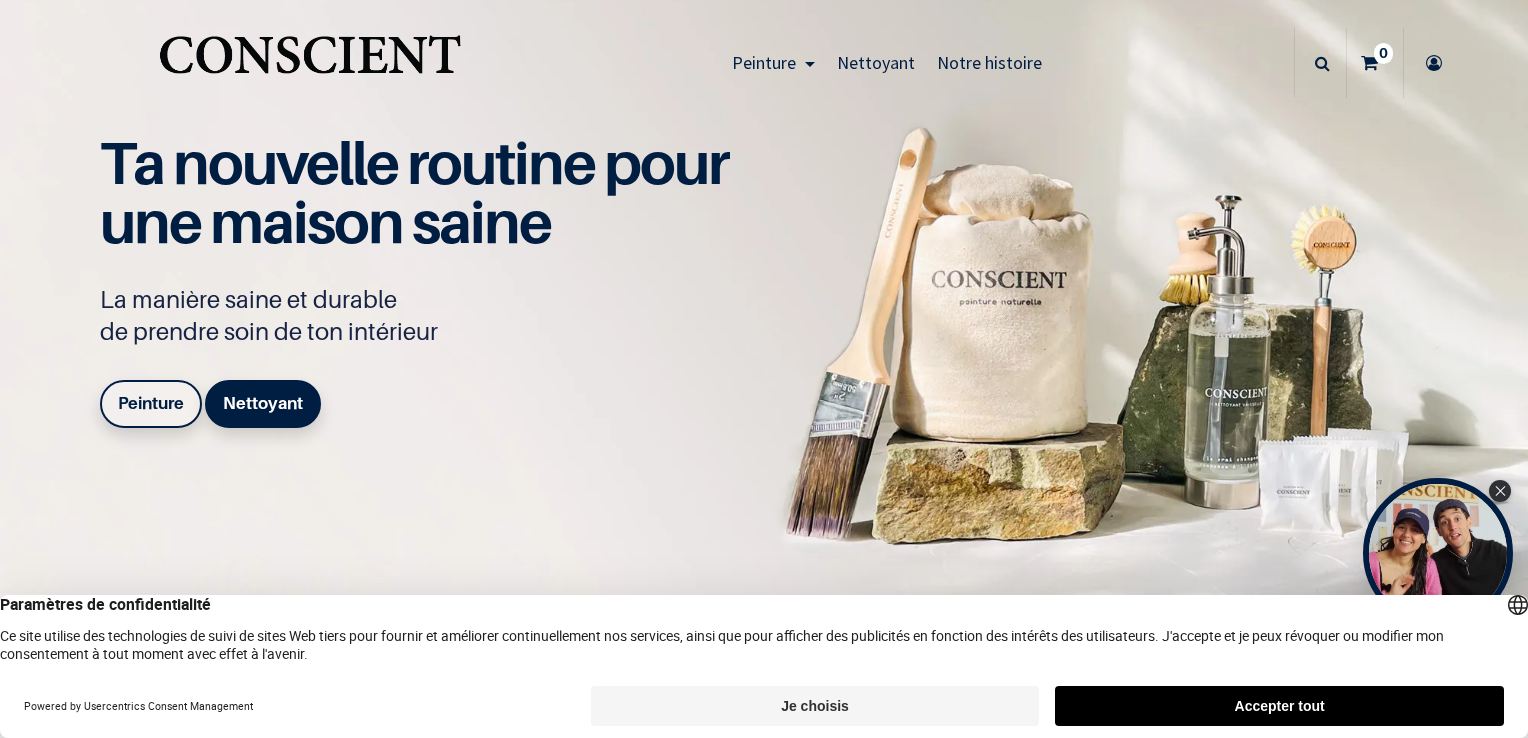 click on "Accepter tout" at bounding box center (1279, 706) 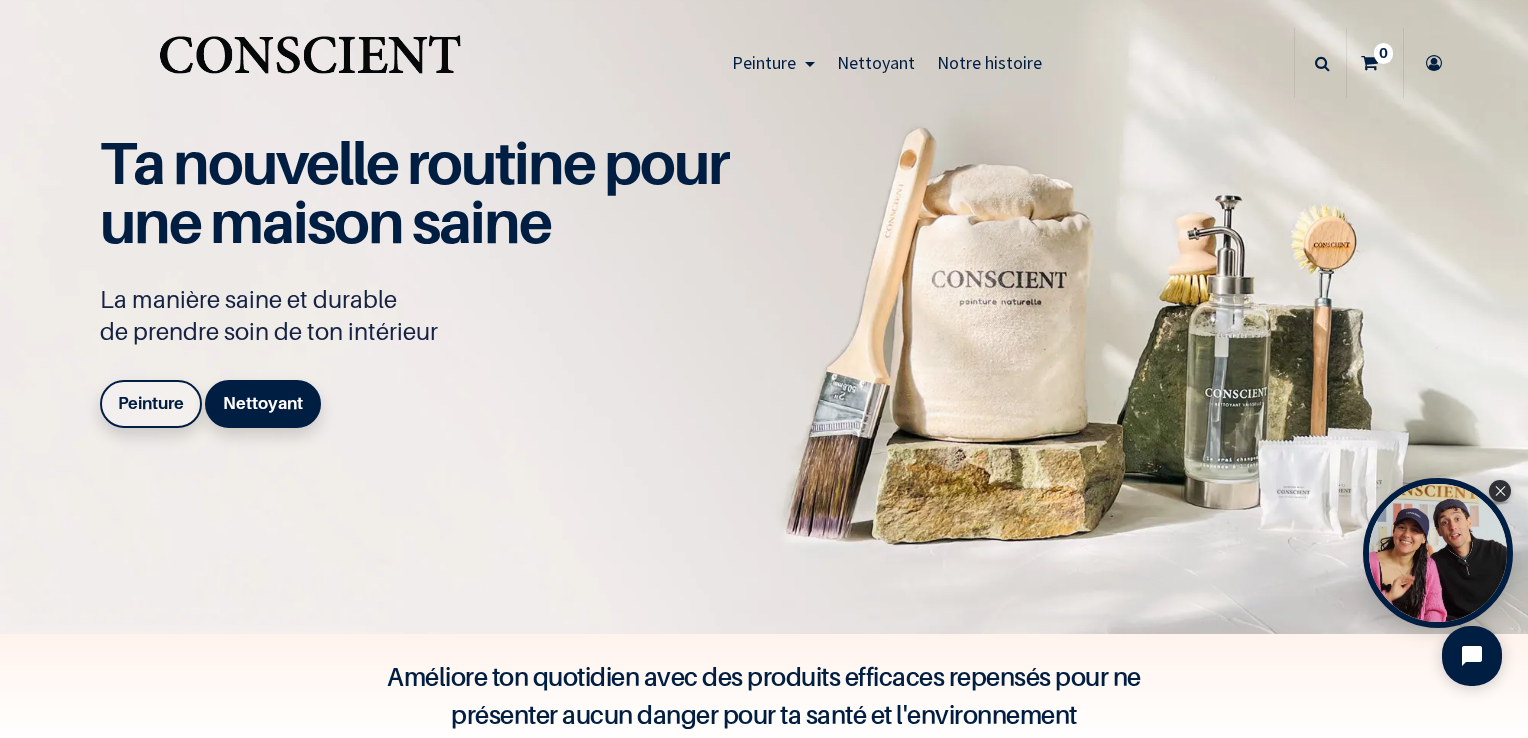 click on "Peinture" at bounding box center (151, 403) 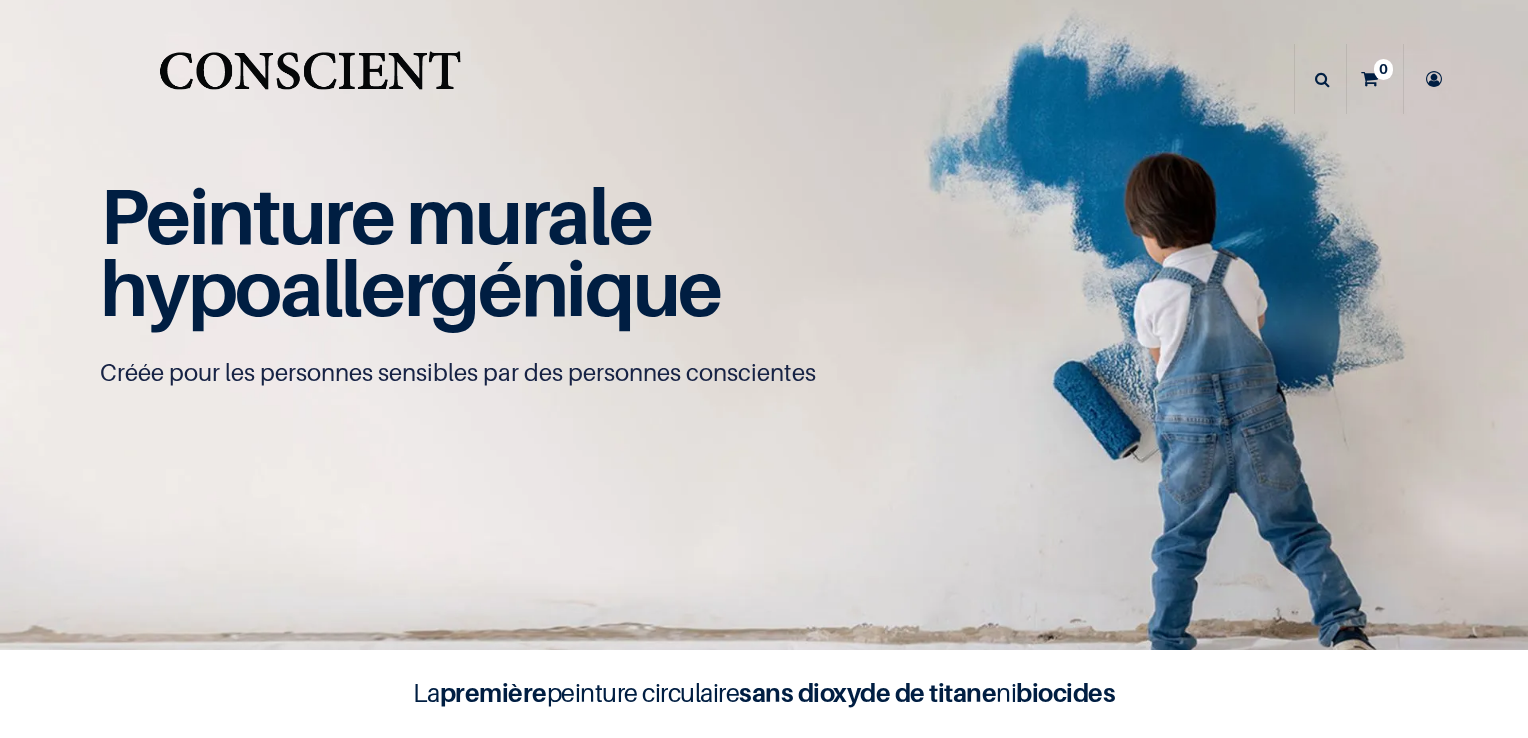 scroll, scrollTop: 0, scrollLeft: 0, axis: both 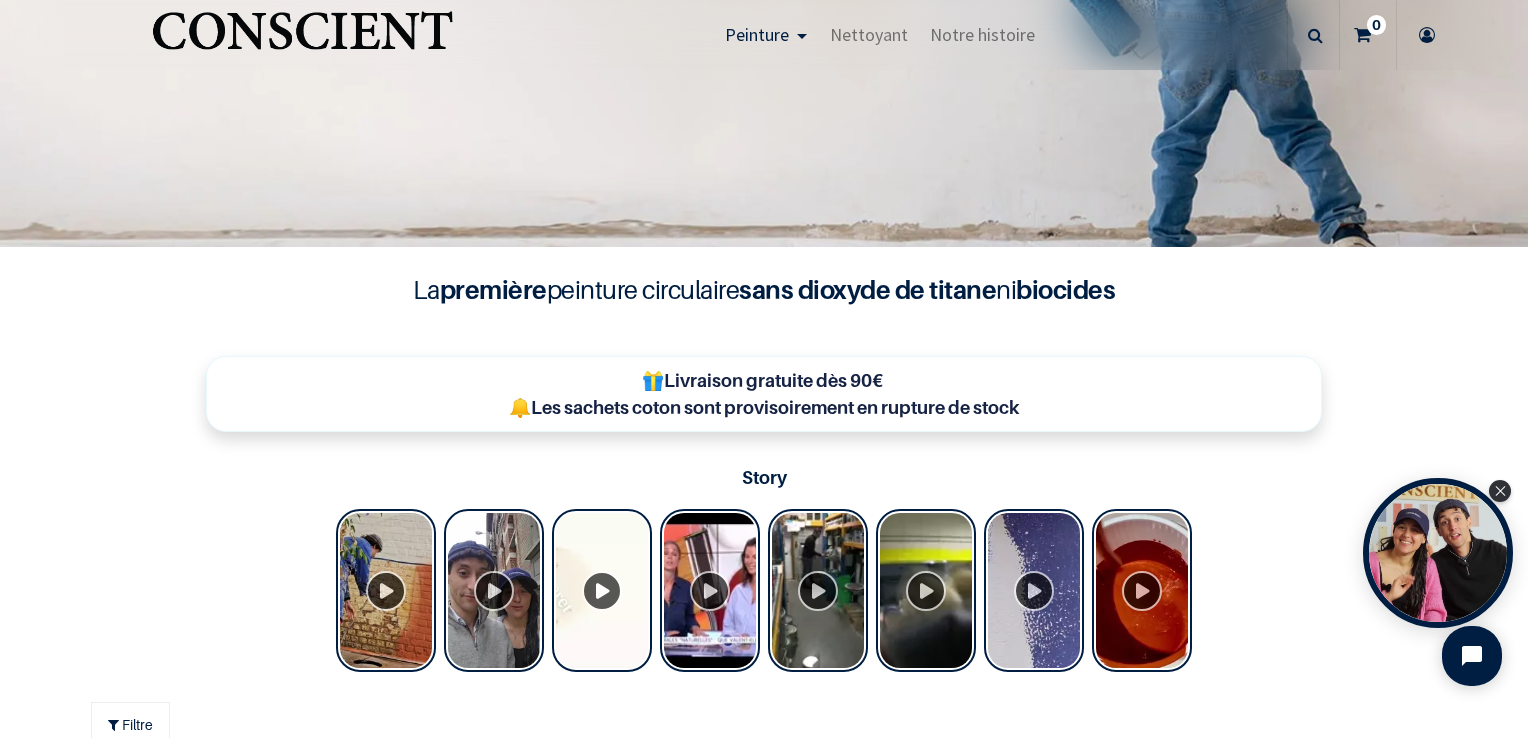 drag, startPoint x: 0, startPoint y: 0, endPoint x: 58, endPoint y: 580, distance: 582.89276 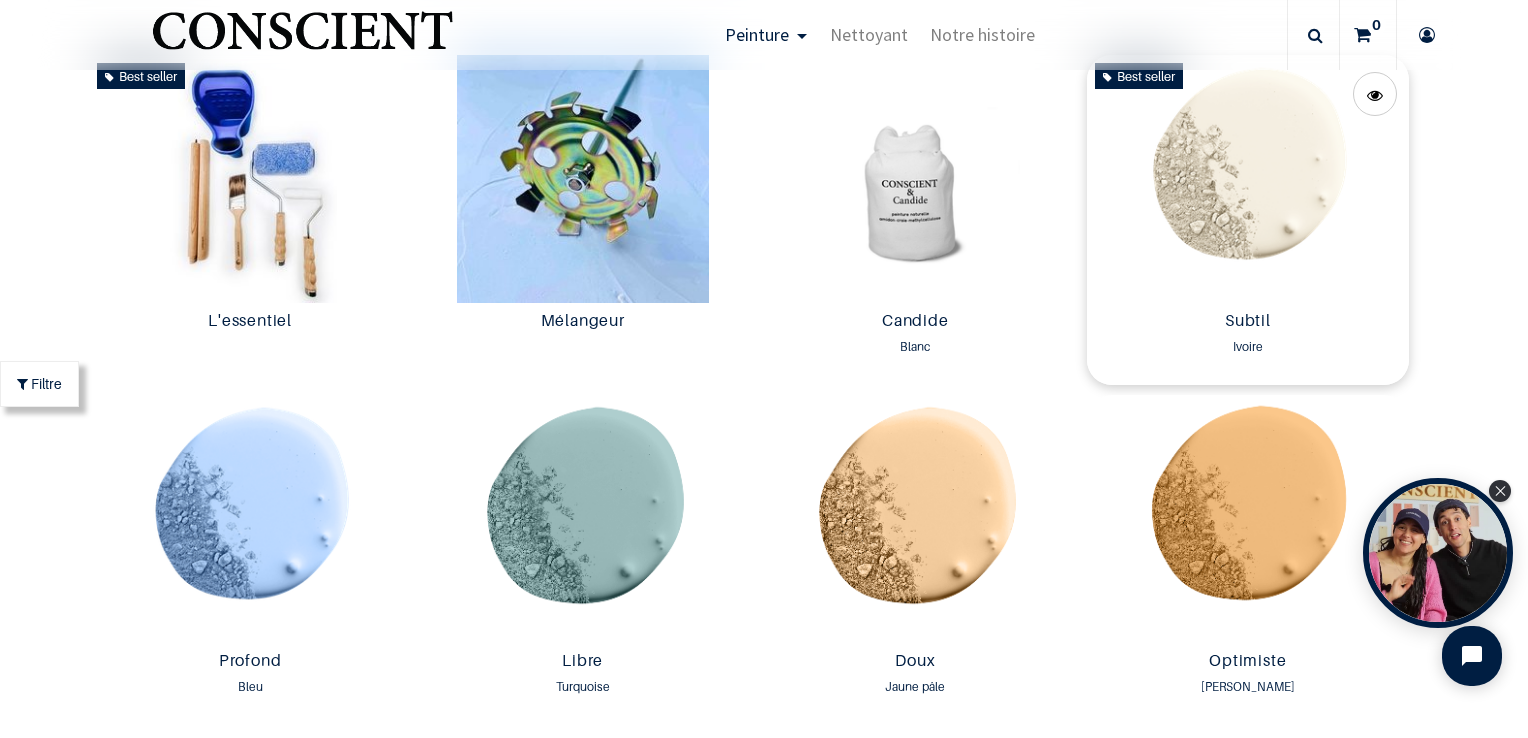 scroll, scrollTop: 1040, scrollLeft: 0, axis: vertical 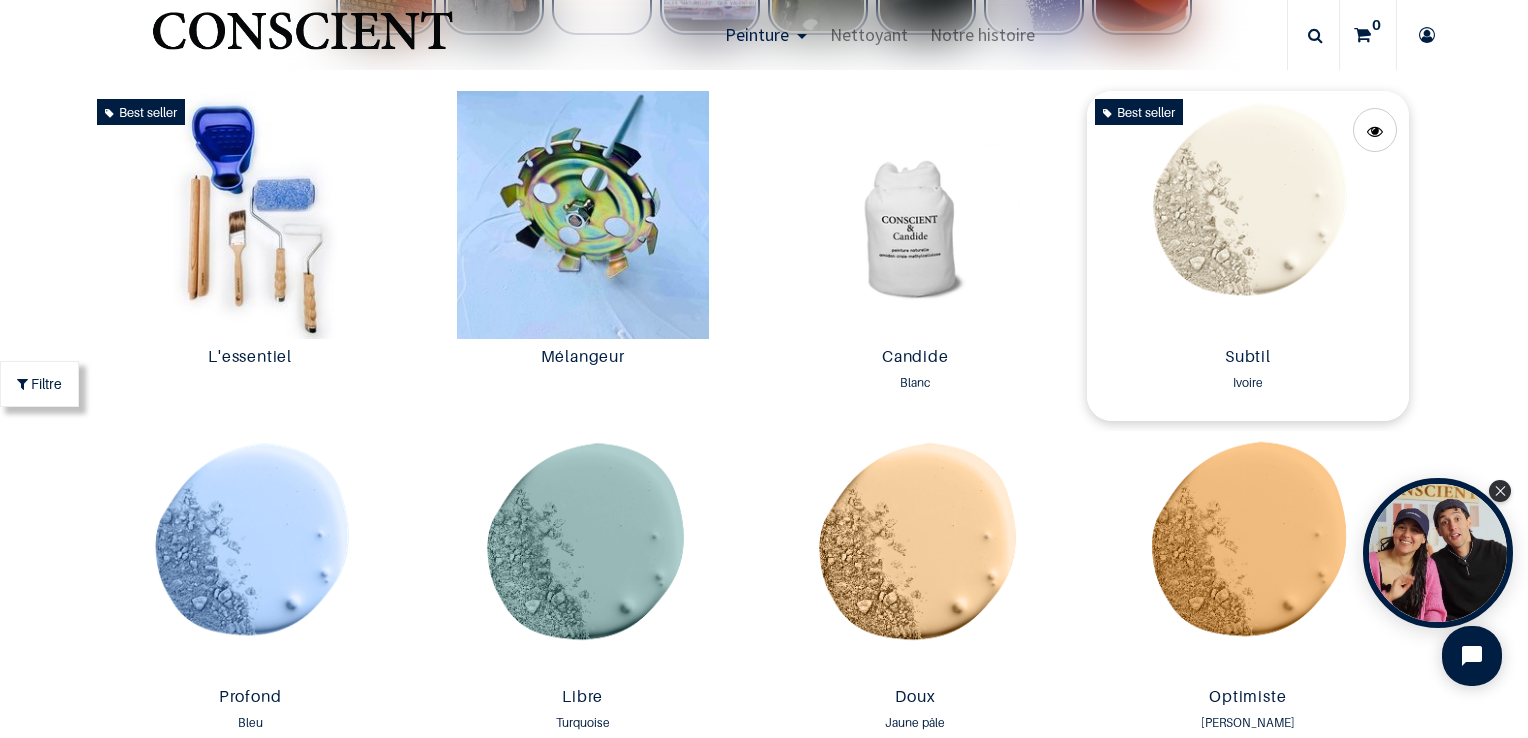click at bounding box center [1248, 215] 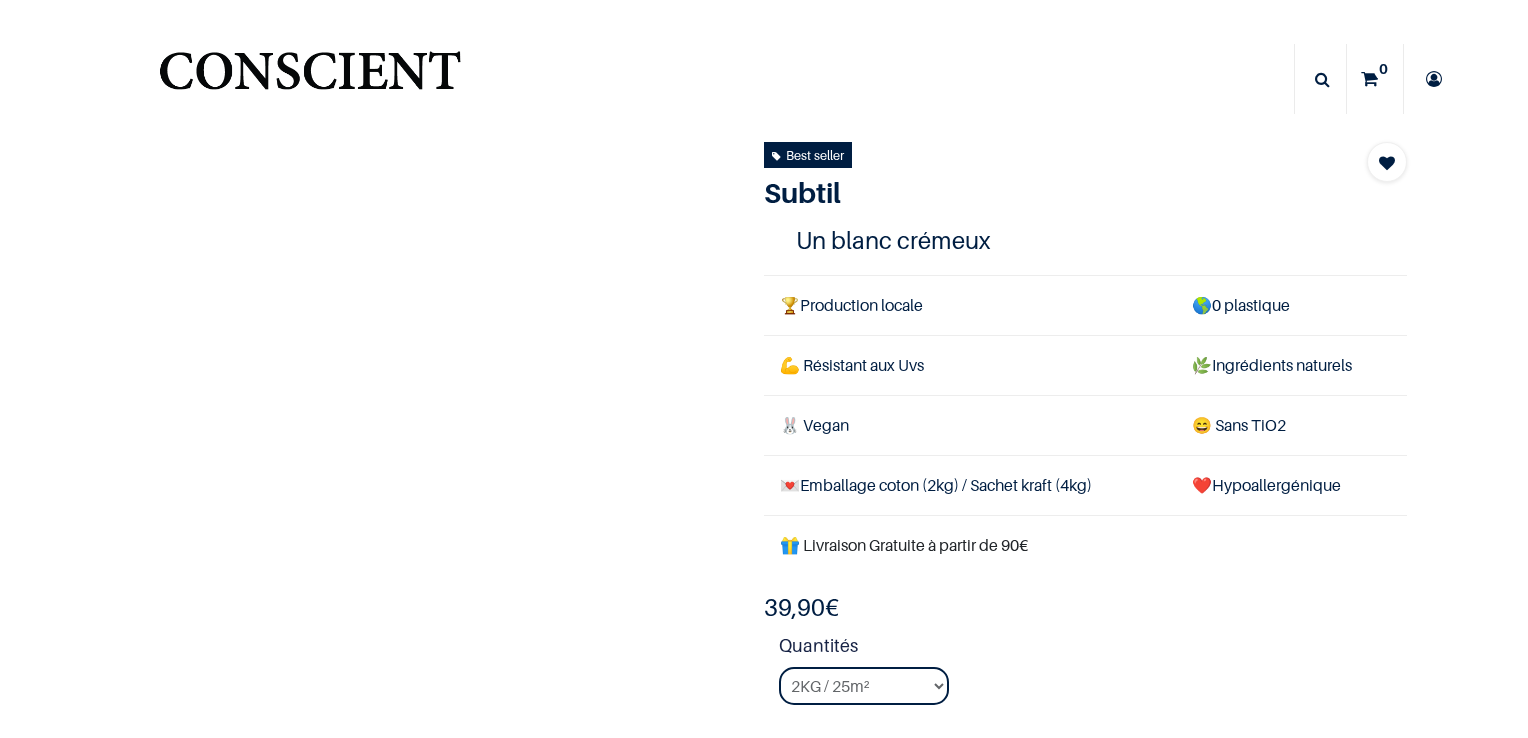 scroll, scrollTop: 0, scrollLeft: 0, axis: both 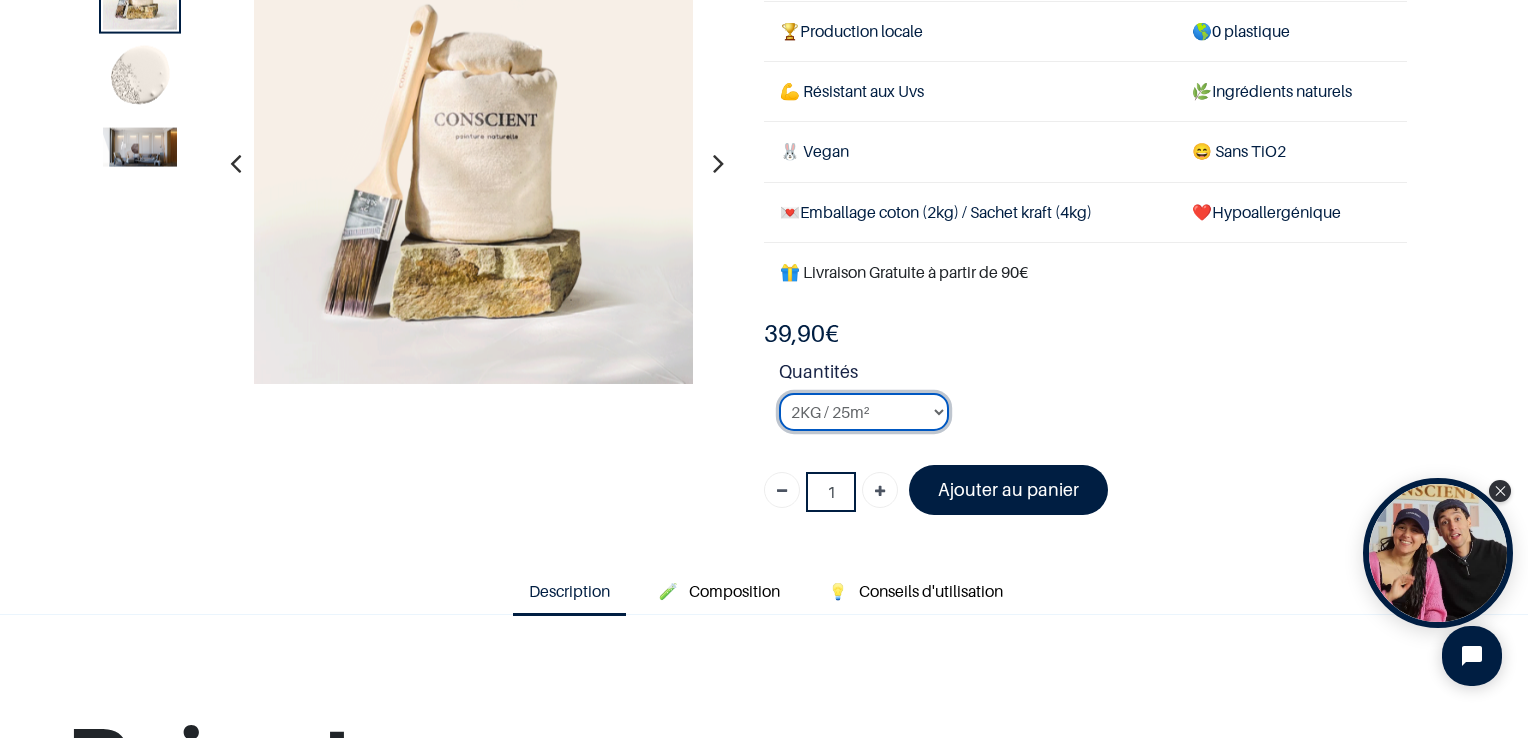 click on "2KG / 25m²
4KG / 50m²
8KG / 100m²
Testeur" at bounding box center (864, 412) 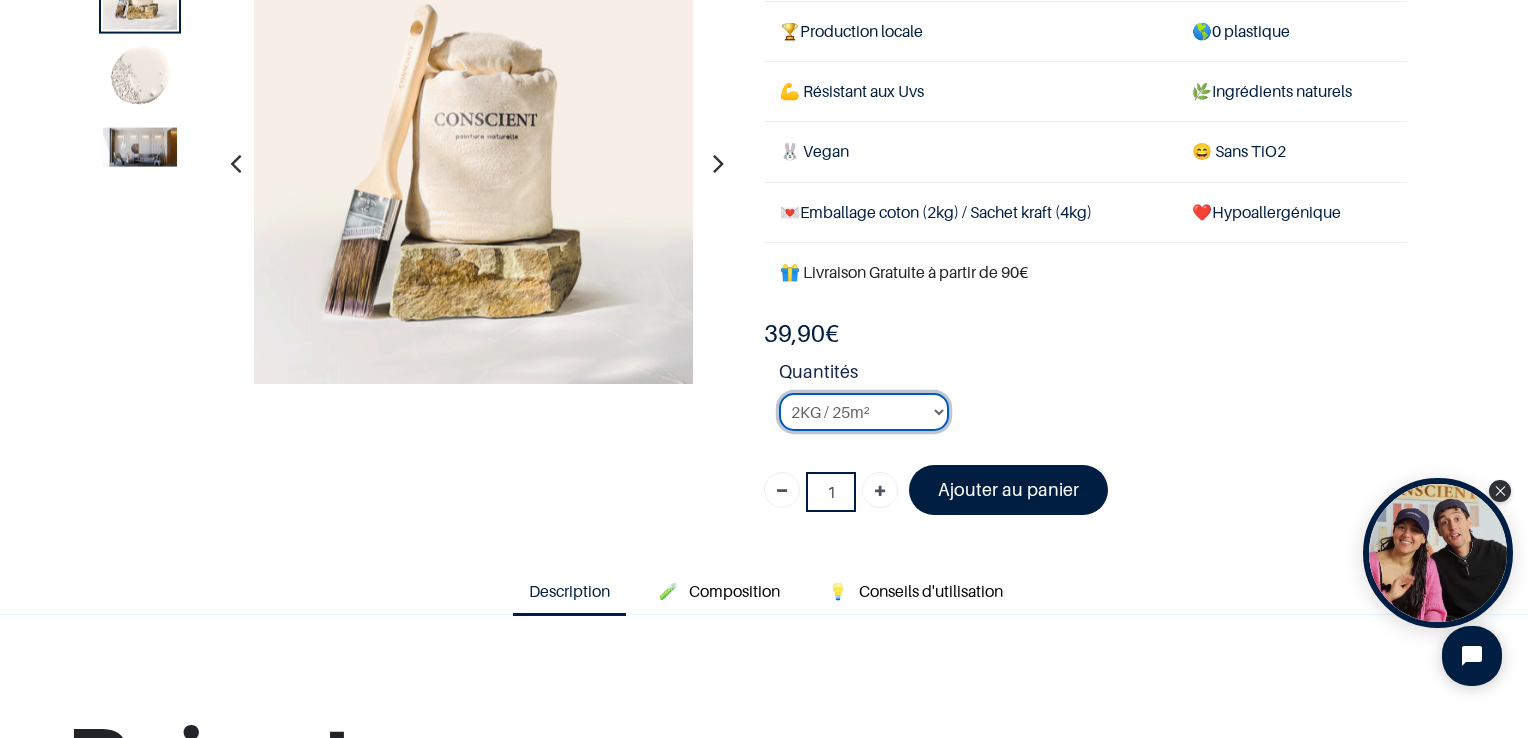 select on "127" 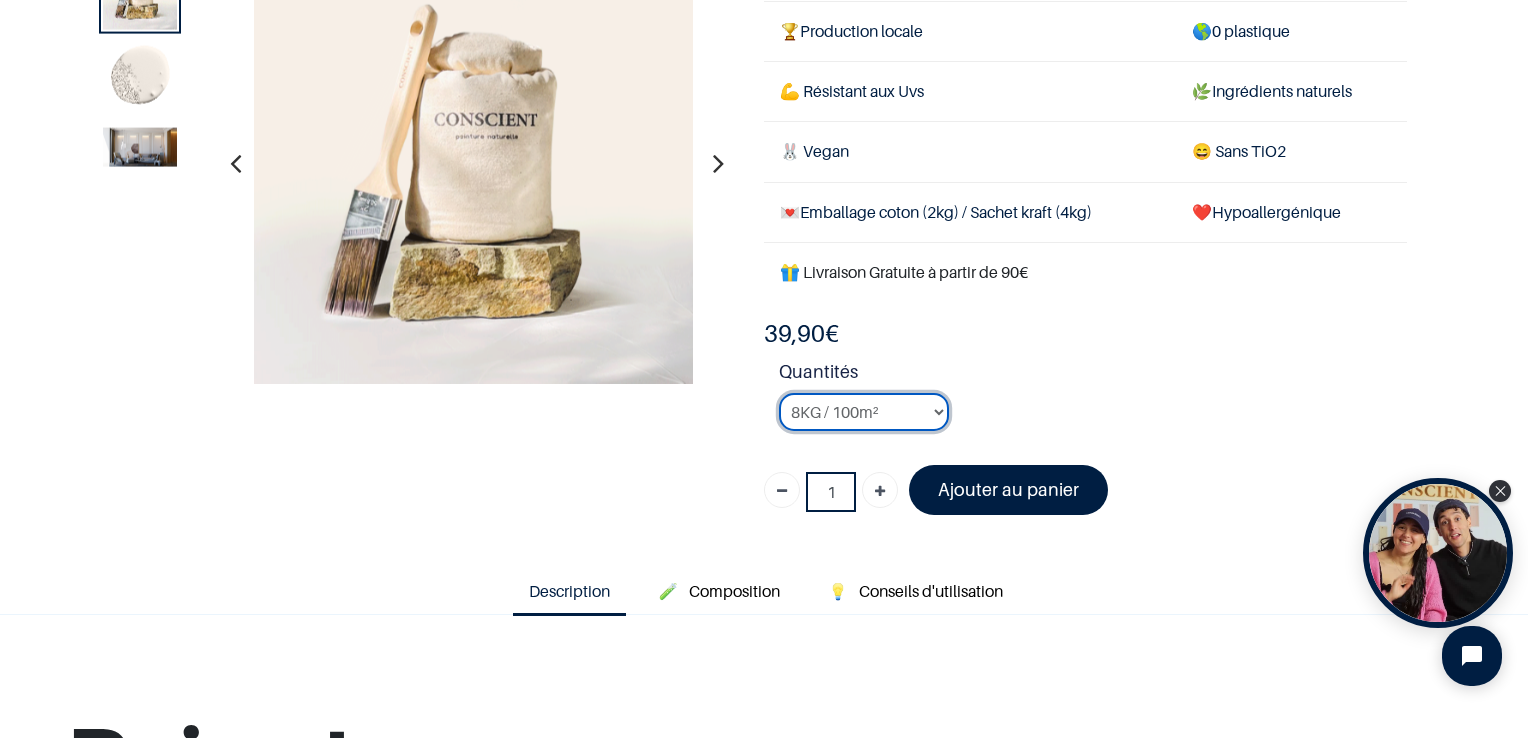 click on "2KG / 25m²
4KG / 50m²
8KG / 100m²
Testeur" at bounding box center [864, 412] 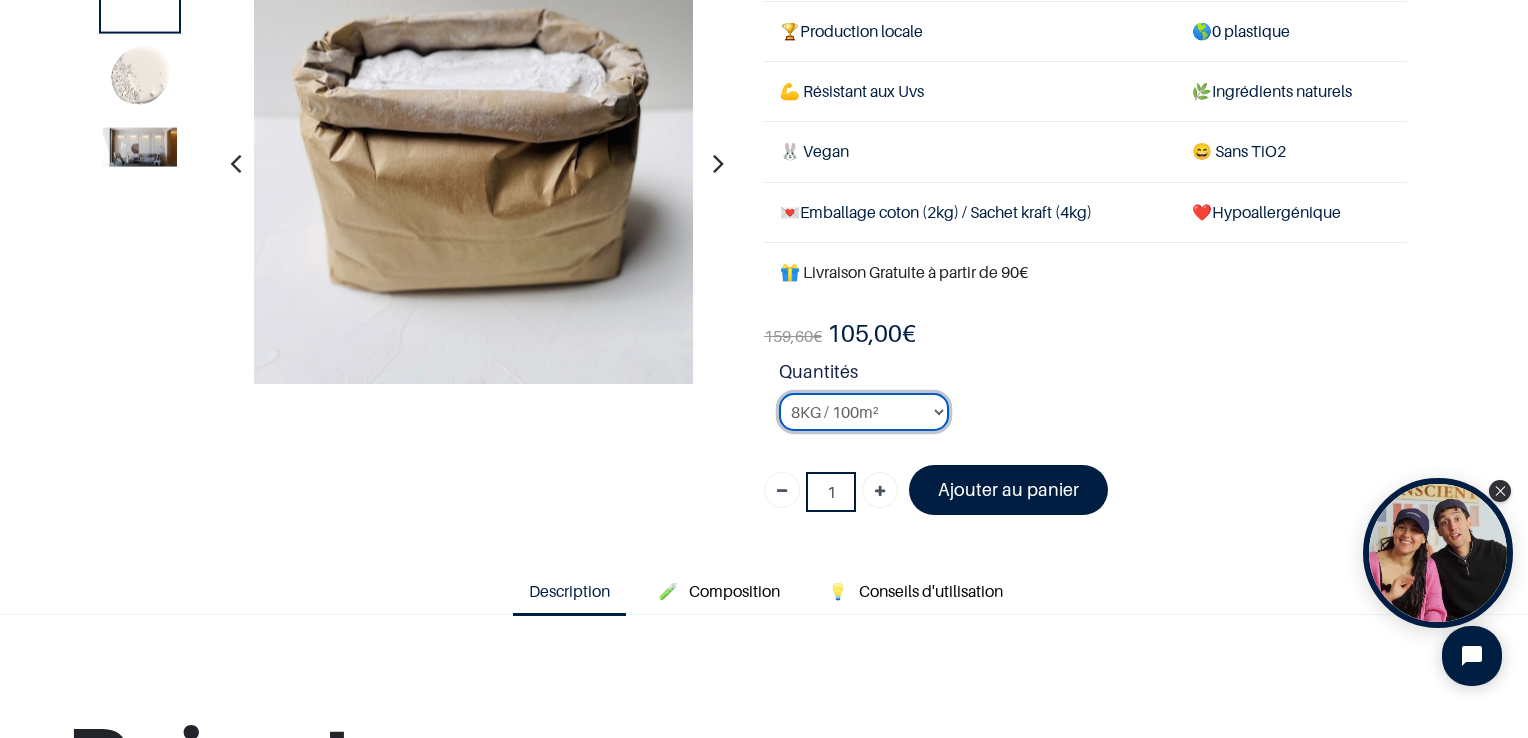 click on "2KG / 25m²
4KG / 50m²
8KG / 100m²
Testeur" at bounding box center (864, 412) 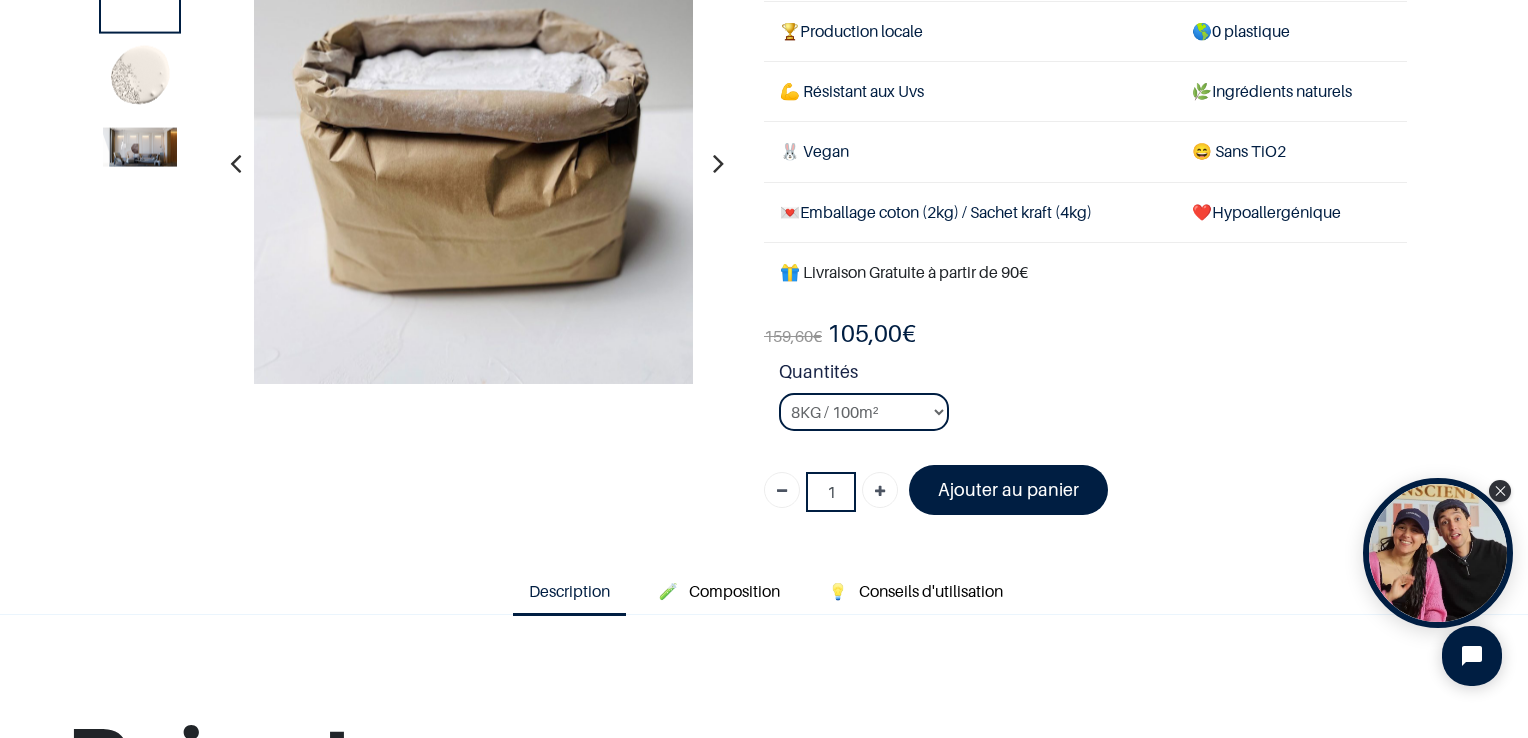 click on "Quantités" at bounding box center [1093, 375] 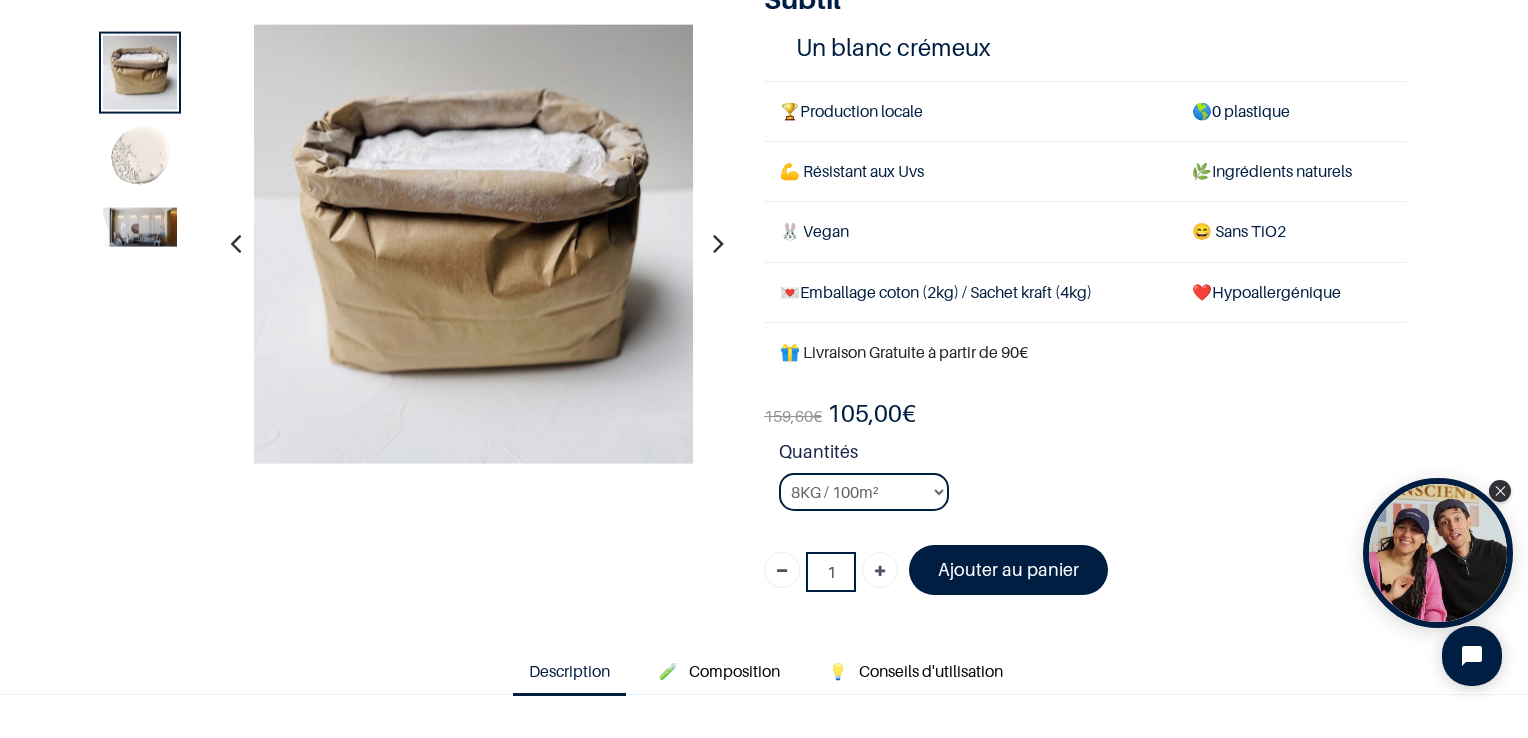 scroll, scrollTop: 123, scrollLeft: 0, axis: vertical 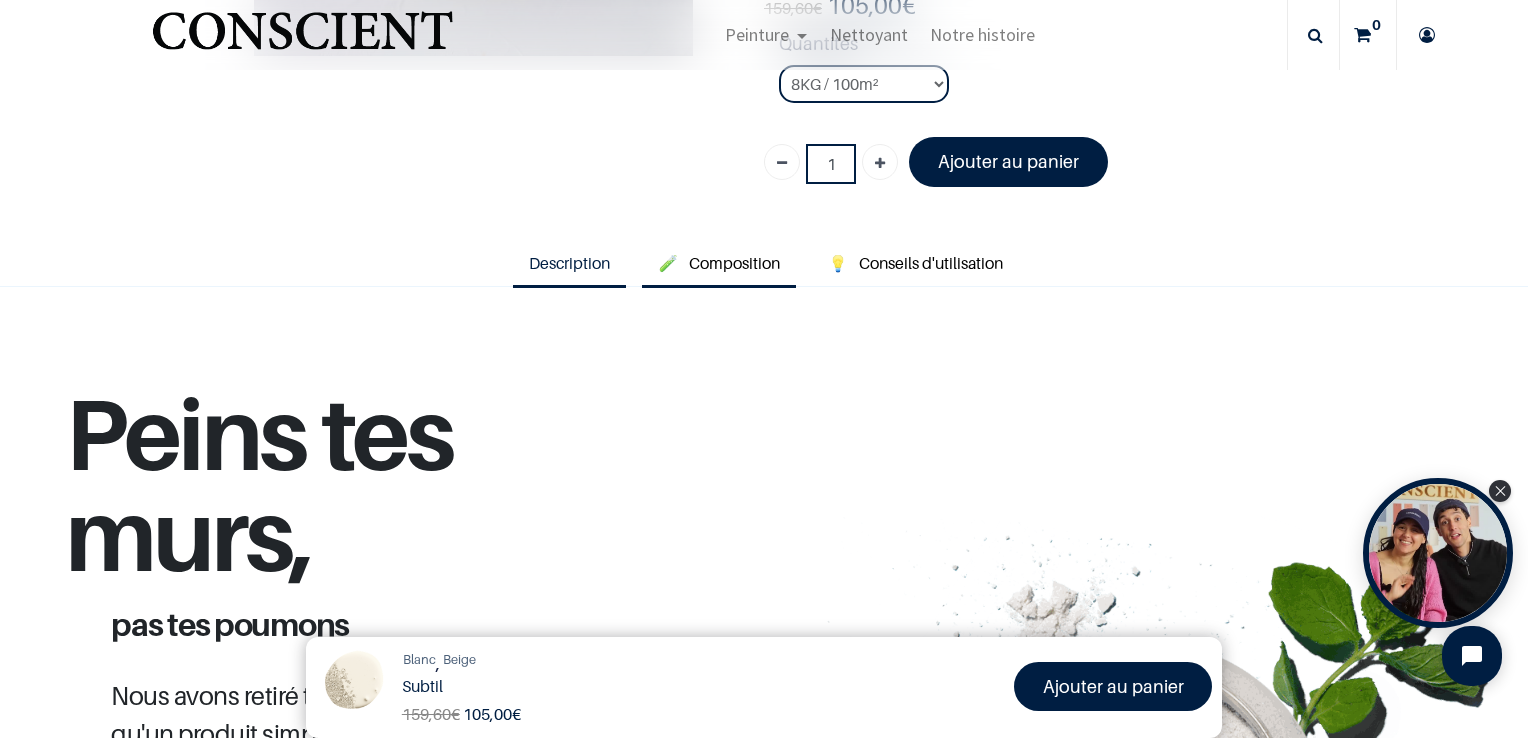click on "Composition" at bounding box center [734, 263] 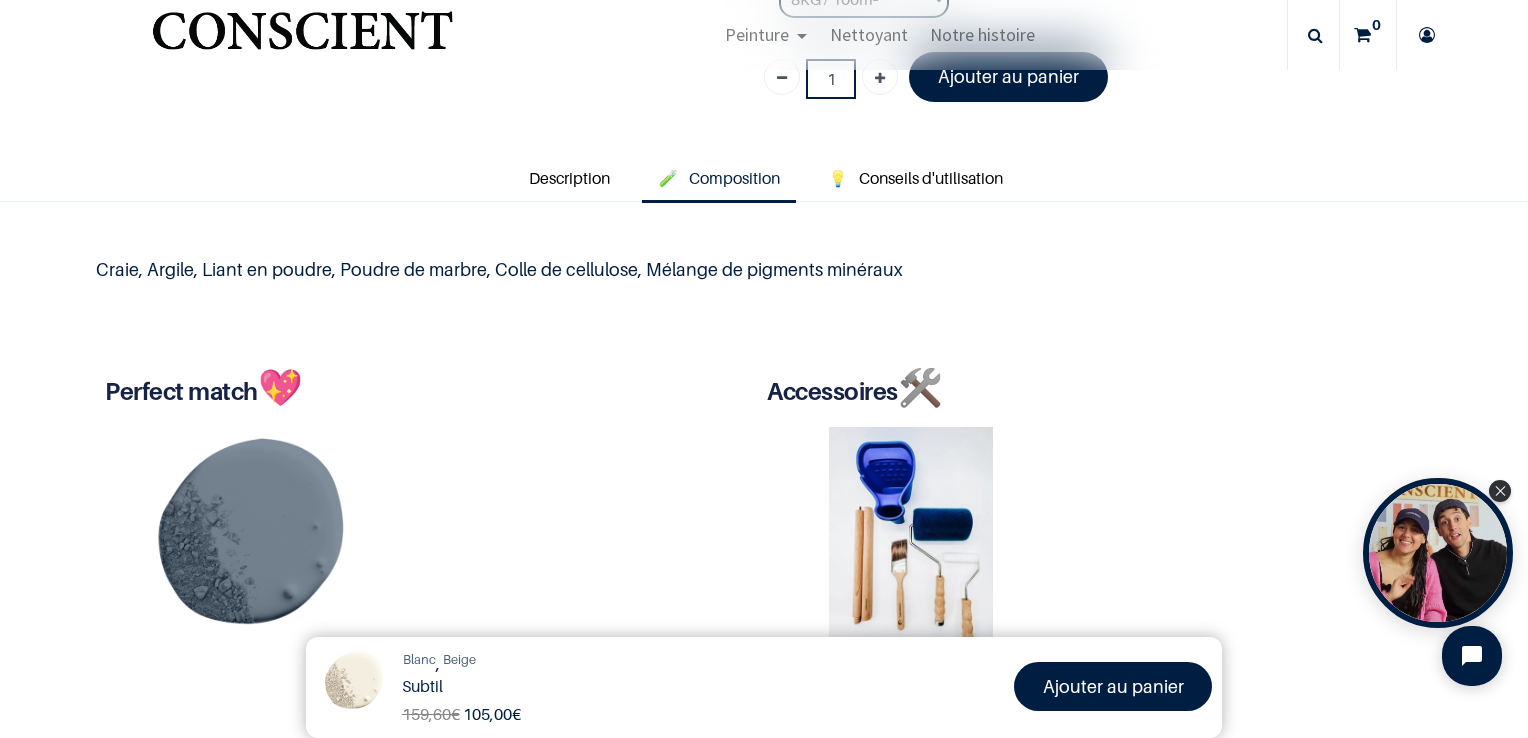 scroll, scrollTop: 567, scrollLeft: 0, axis: vertical 